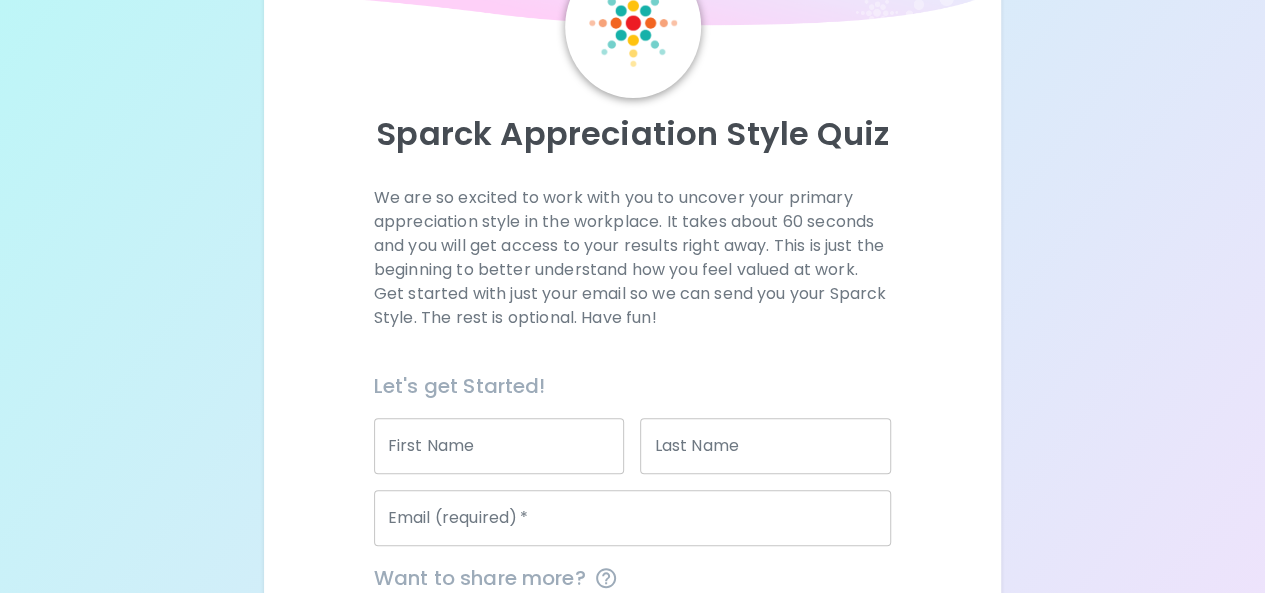 scroll, scrollTop: 126, scrollLeft: 0, axis: vertical 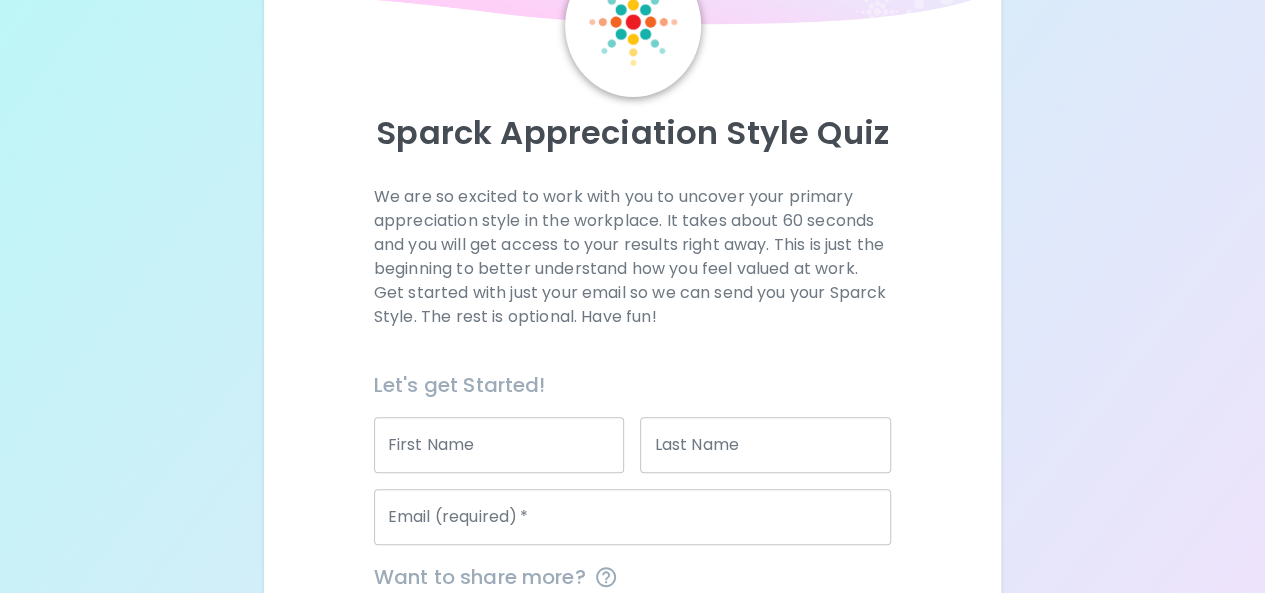 click on "First Name" at bounding box center [499, 445] 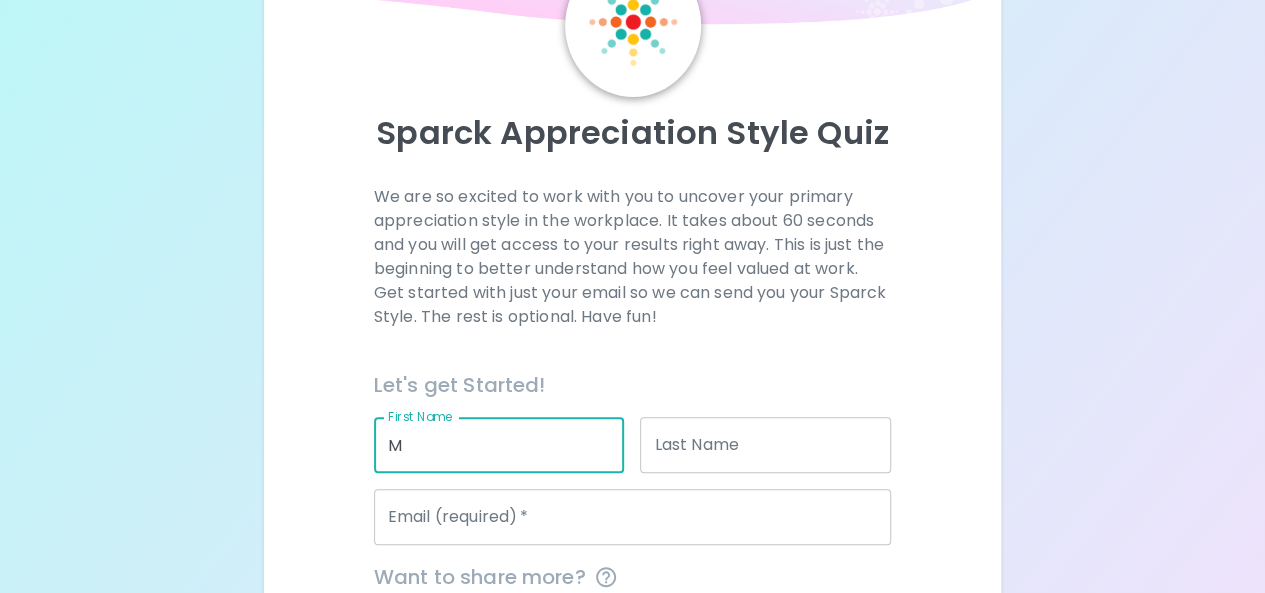 type on "Molly" 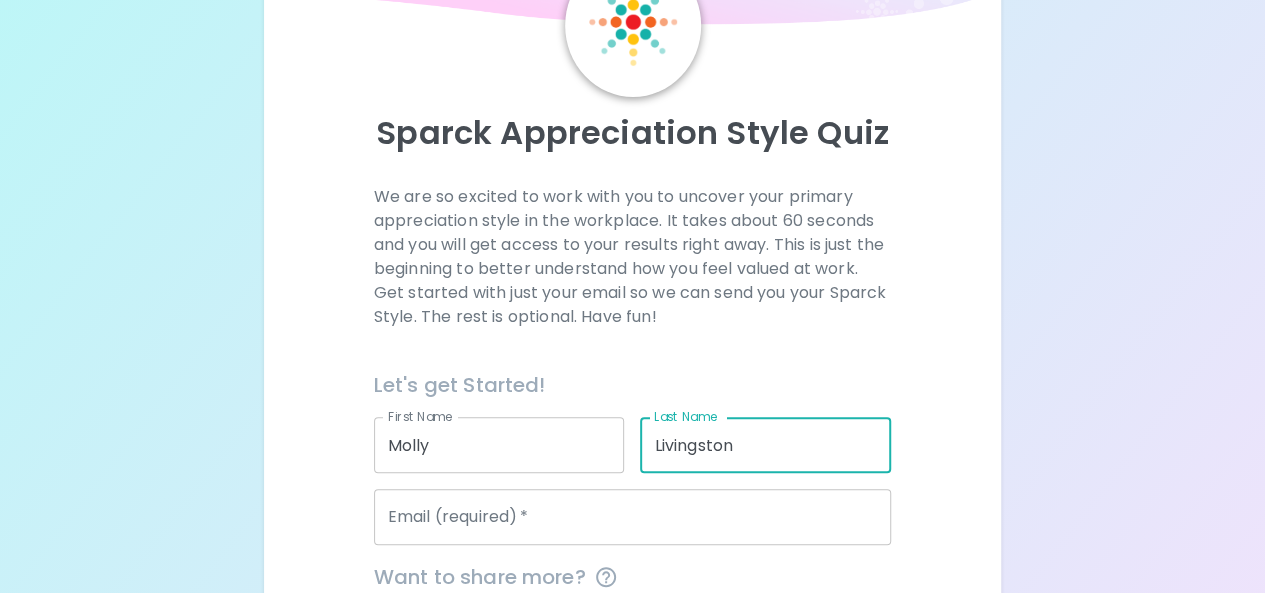 type on "Livingston" 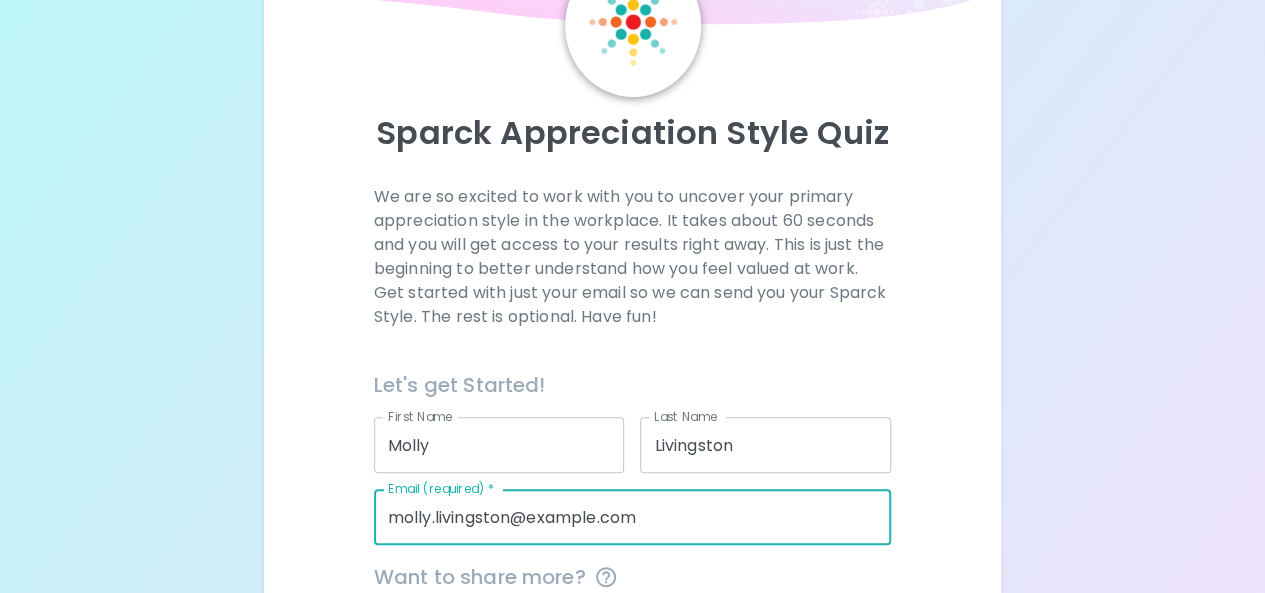 scroll, scrollTop: 383, scrollLeft: 0, axis: vertical 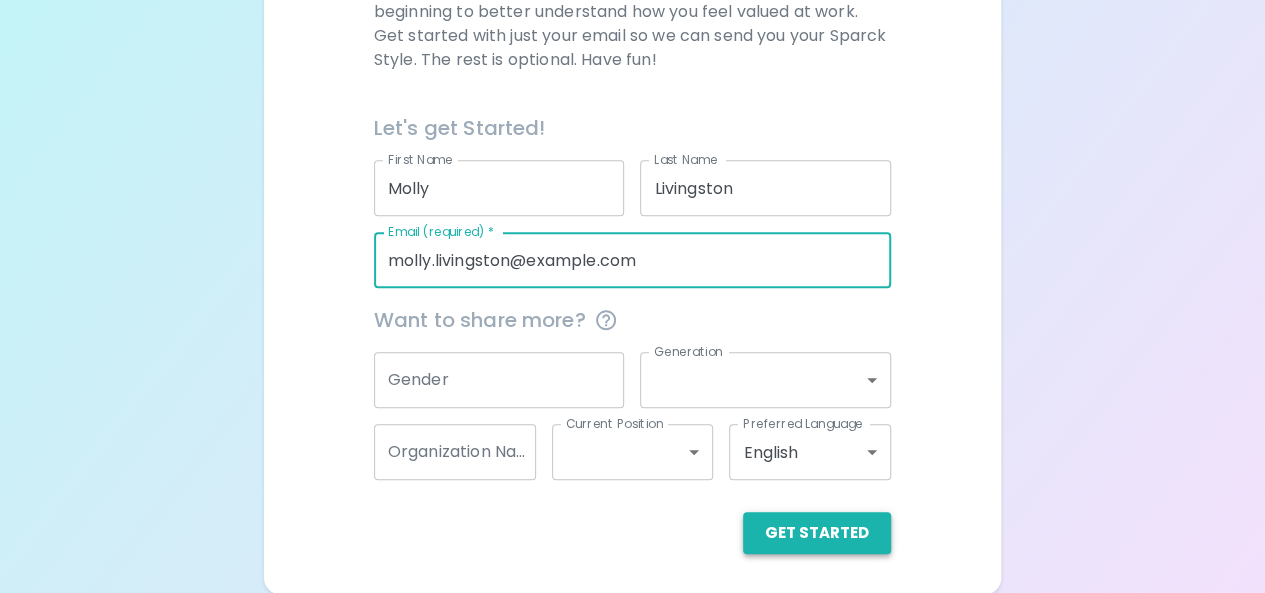 type on "molly.livingston@example.com" 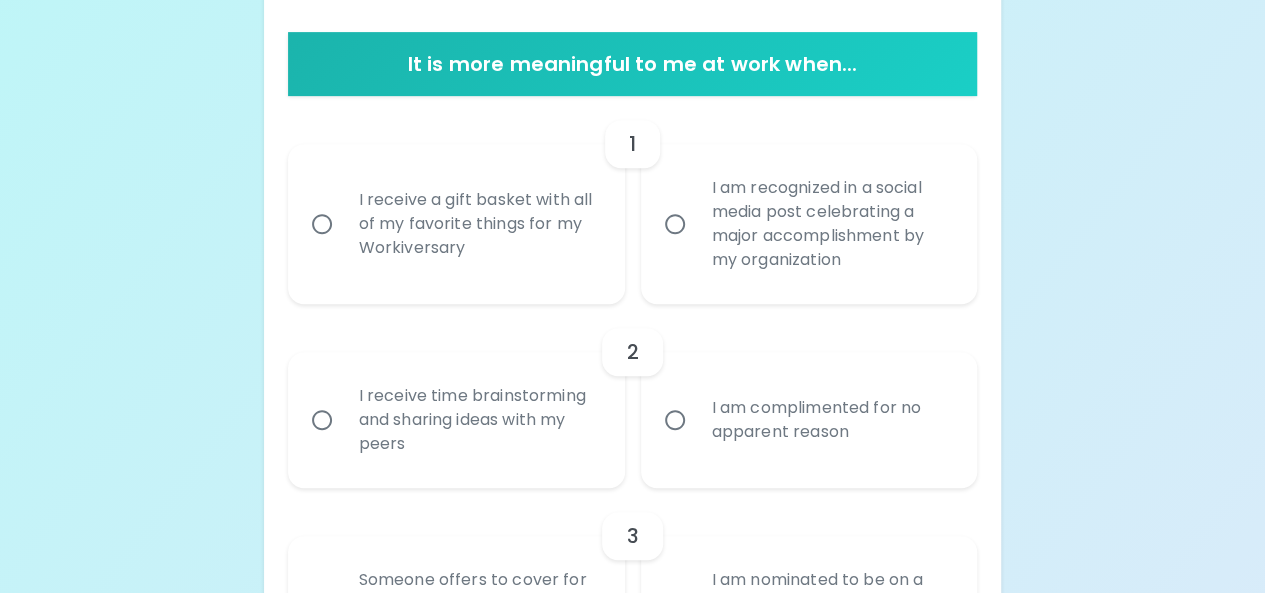 click on "I receive a gift basket with all of my favorite things for my Workiversary" at bounding box center [322, 224] 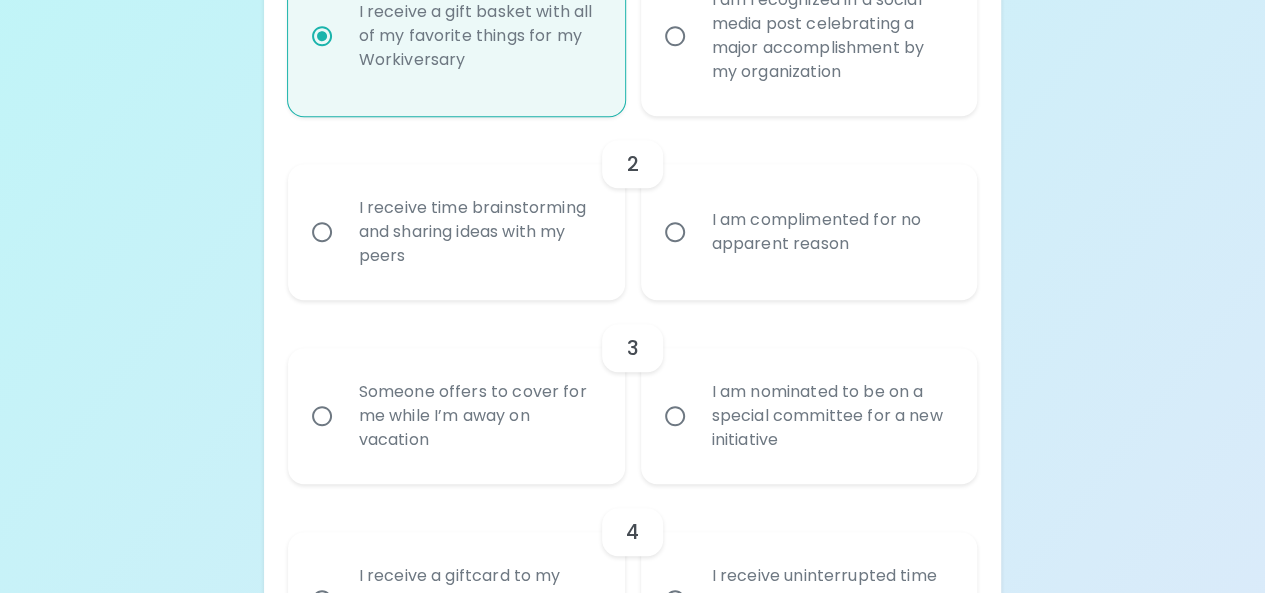 scroll, scrollTop: 575, scrollLeft: 0, axis: vertical 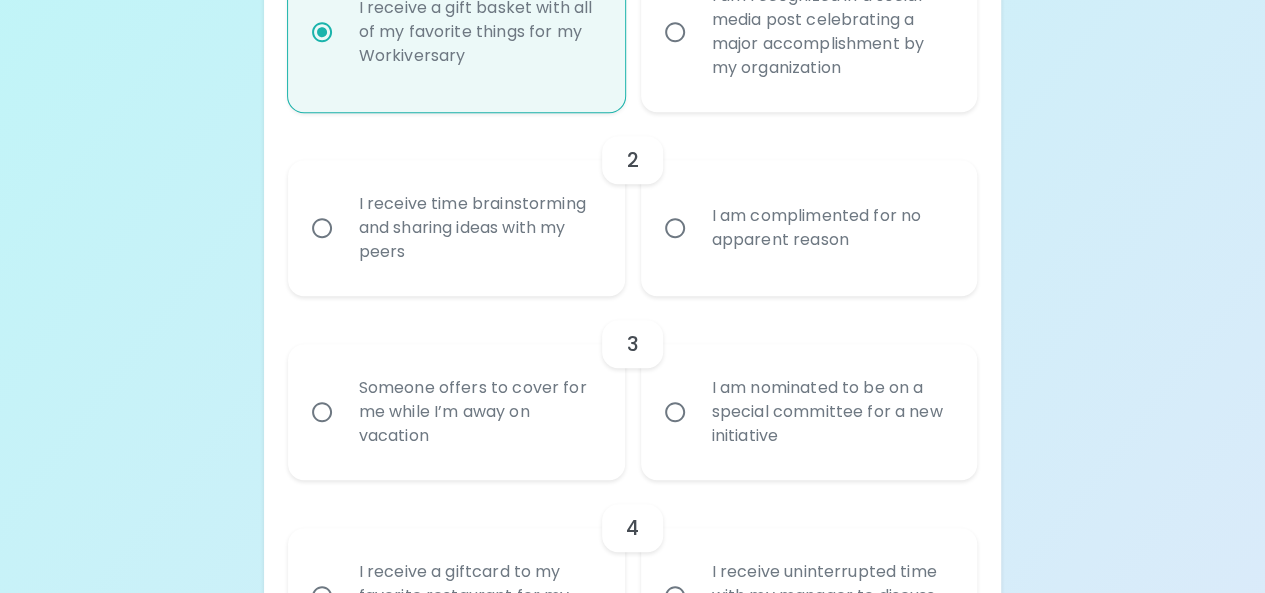 click on "I receive time brainstorming and sharing ideas with my peers" at bounding box center (478, 228) 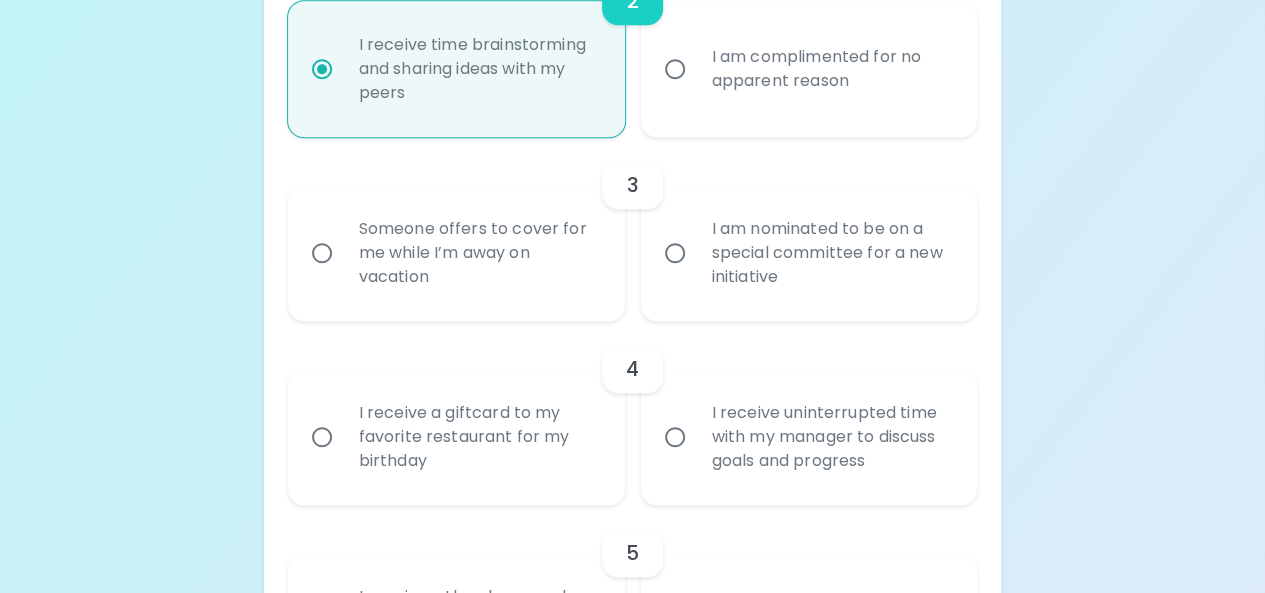 scroll, scrollTop: 735, scrollLeft: 0, axis: vertical 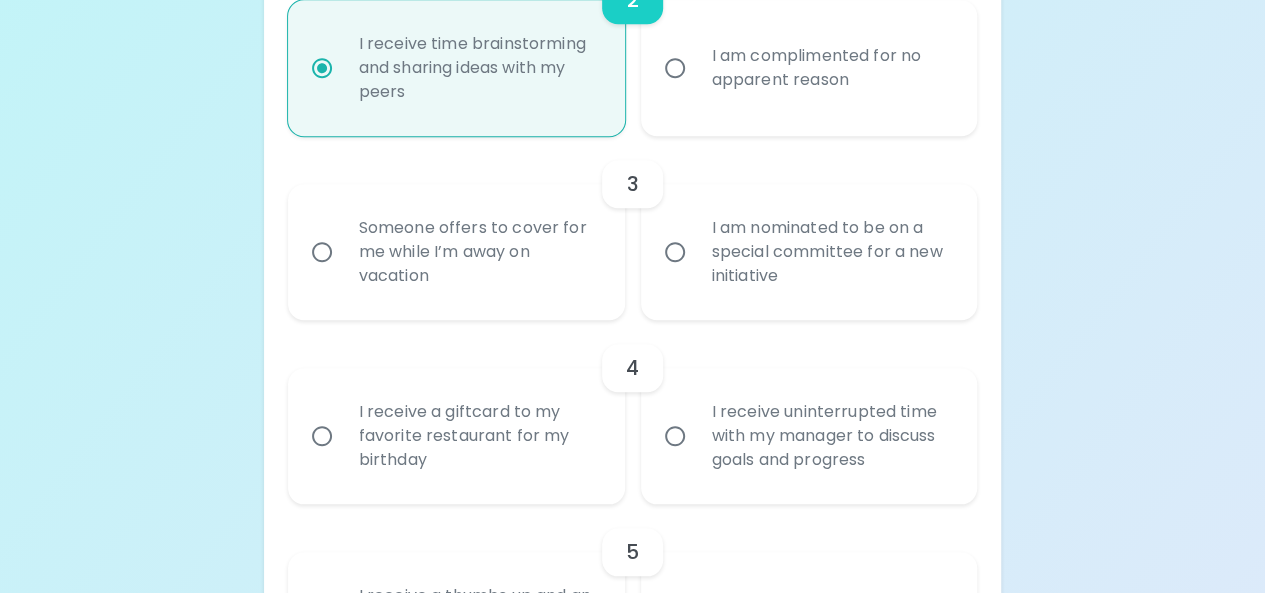 radio on "true" 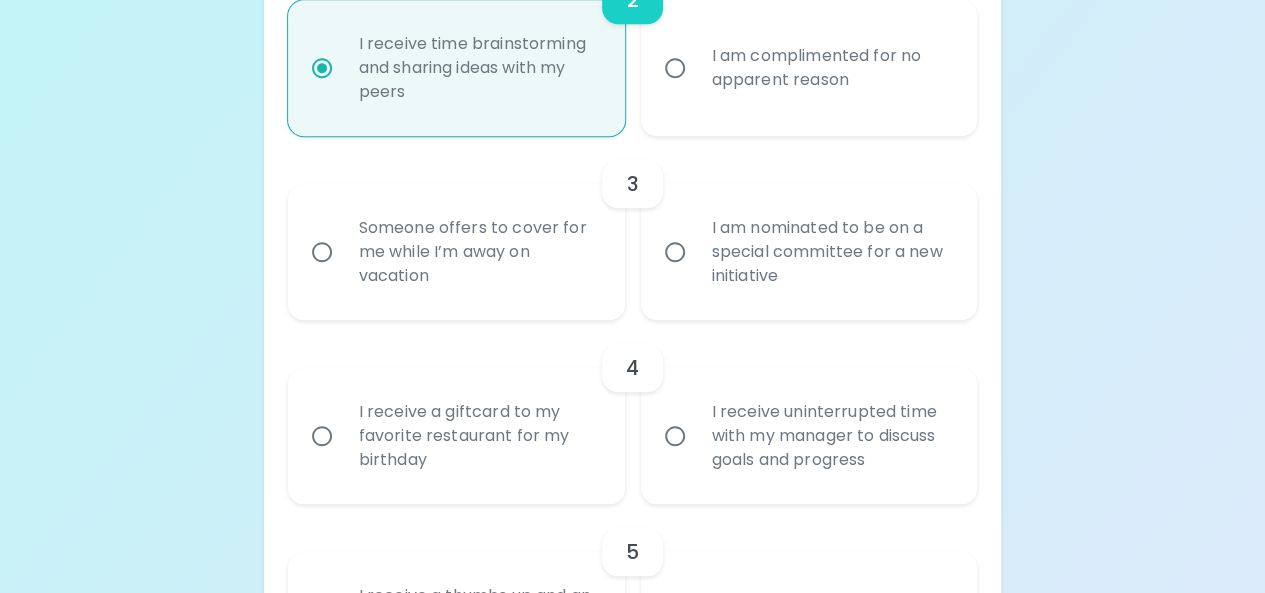 radio on "false" 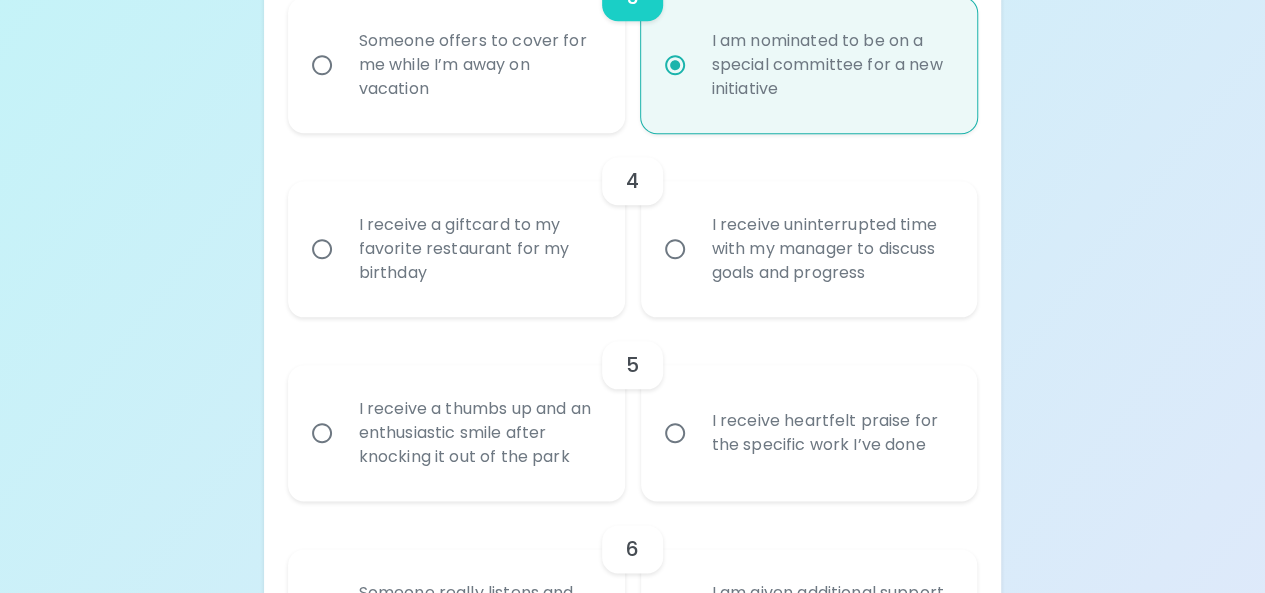scroll, scrollTop: 932, scrollLeft: 0, axis: vertical 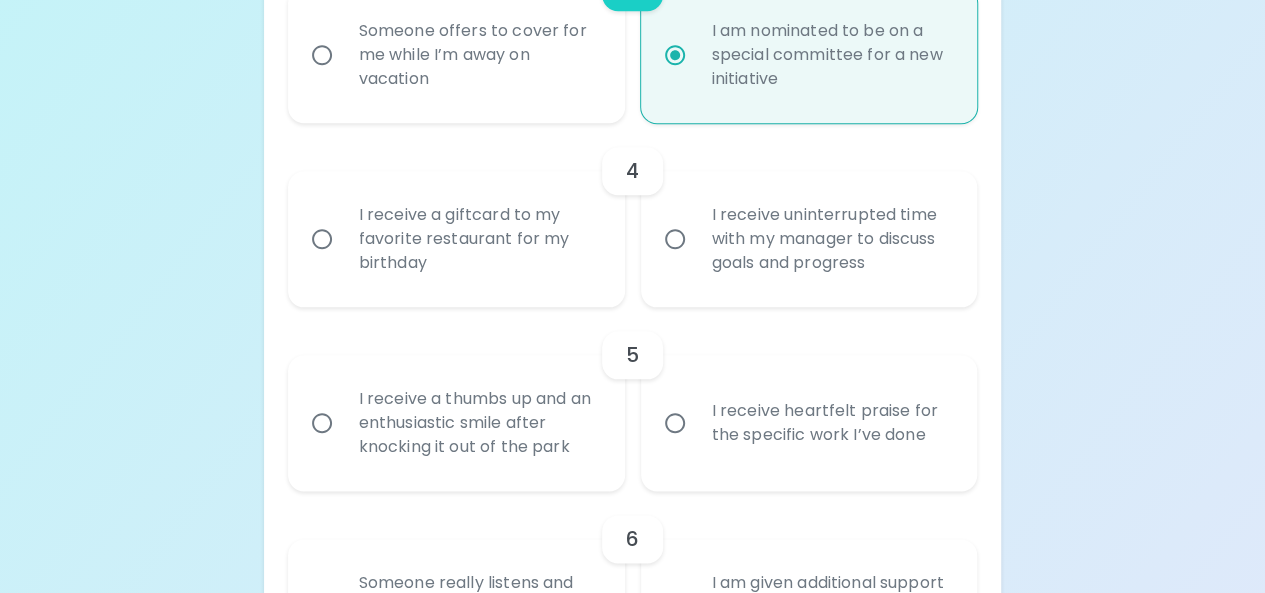 radio on "true" 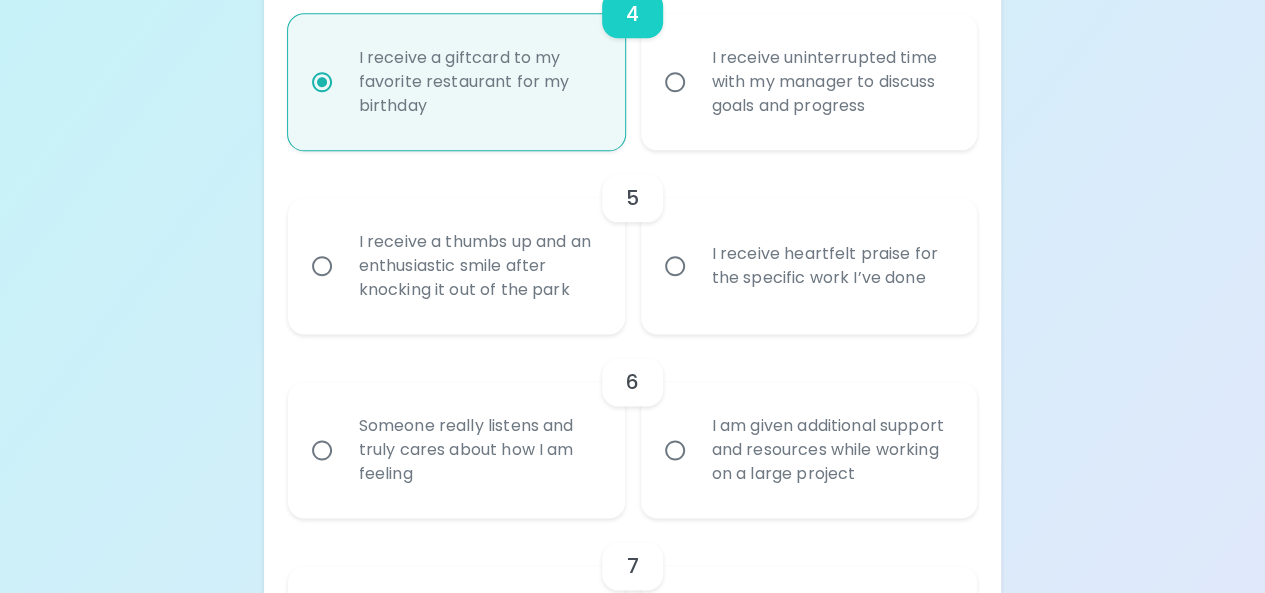 scroll, scrollTop: 1092, scrollLeft: 0, axis: vertical 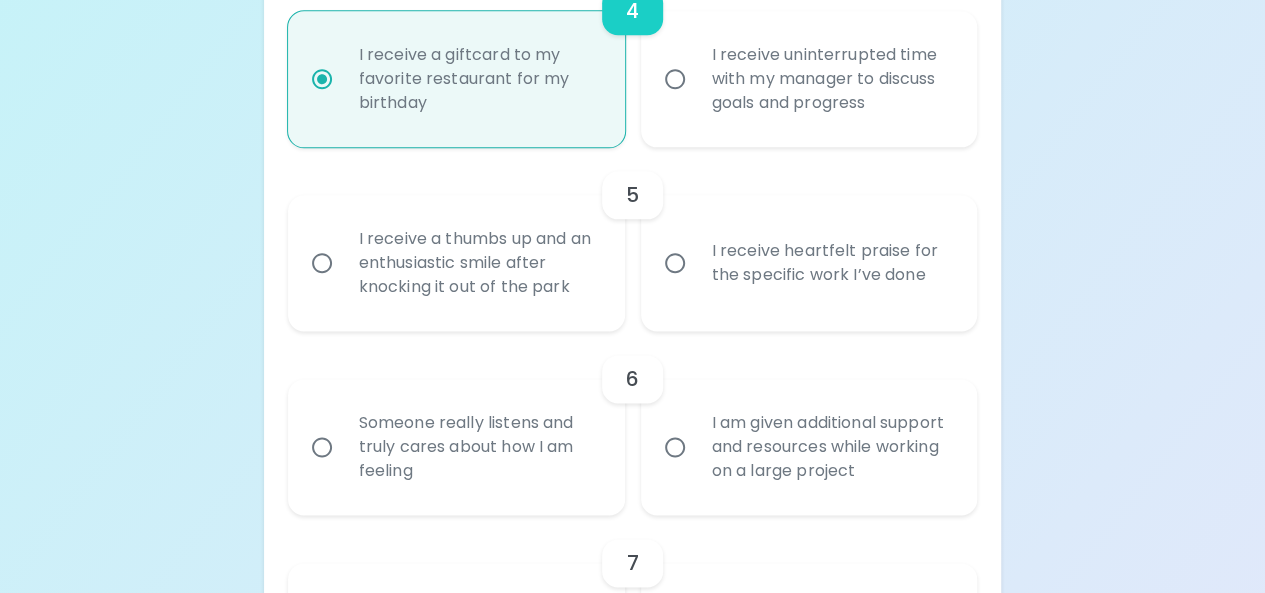 radio on "true" 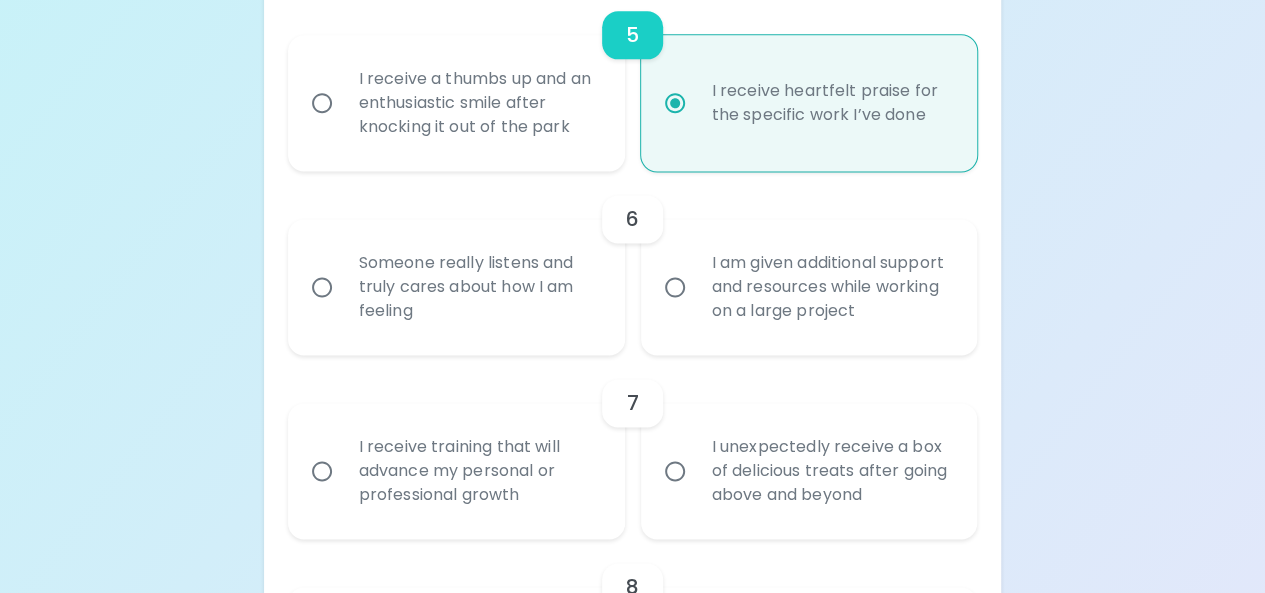 scroll, scrollTop: 1252, scrollLeft: 0, axis: vertical 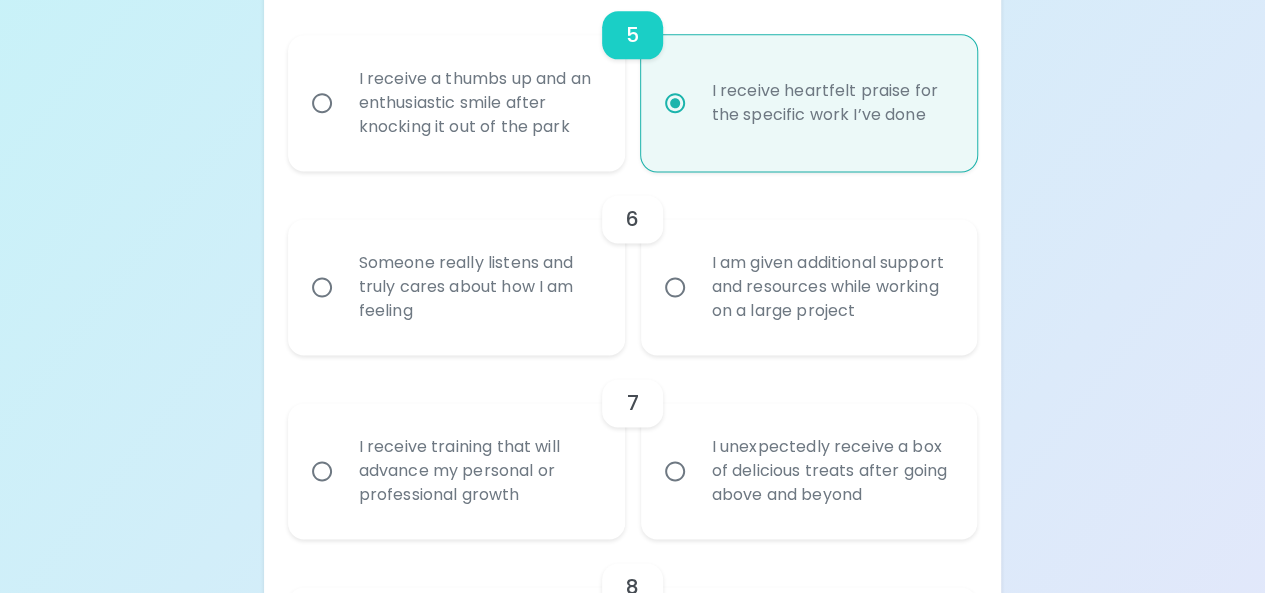 radio on "false" 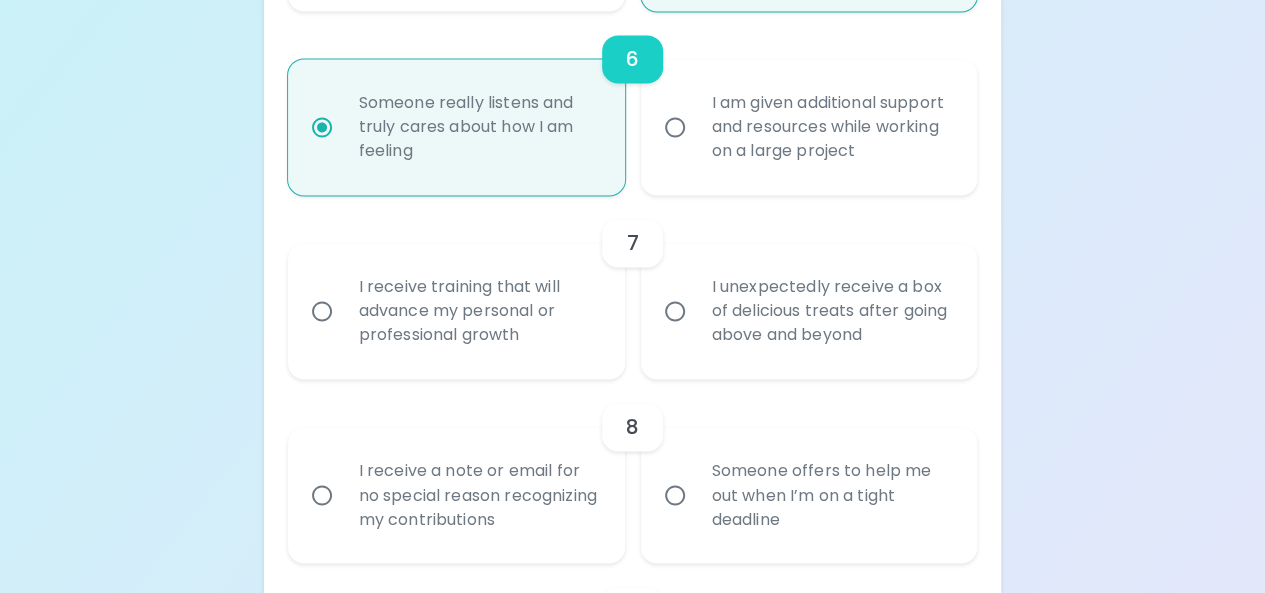 scroll, scrollTop: 1412, scrollLeft: 0, axis: vertical 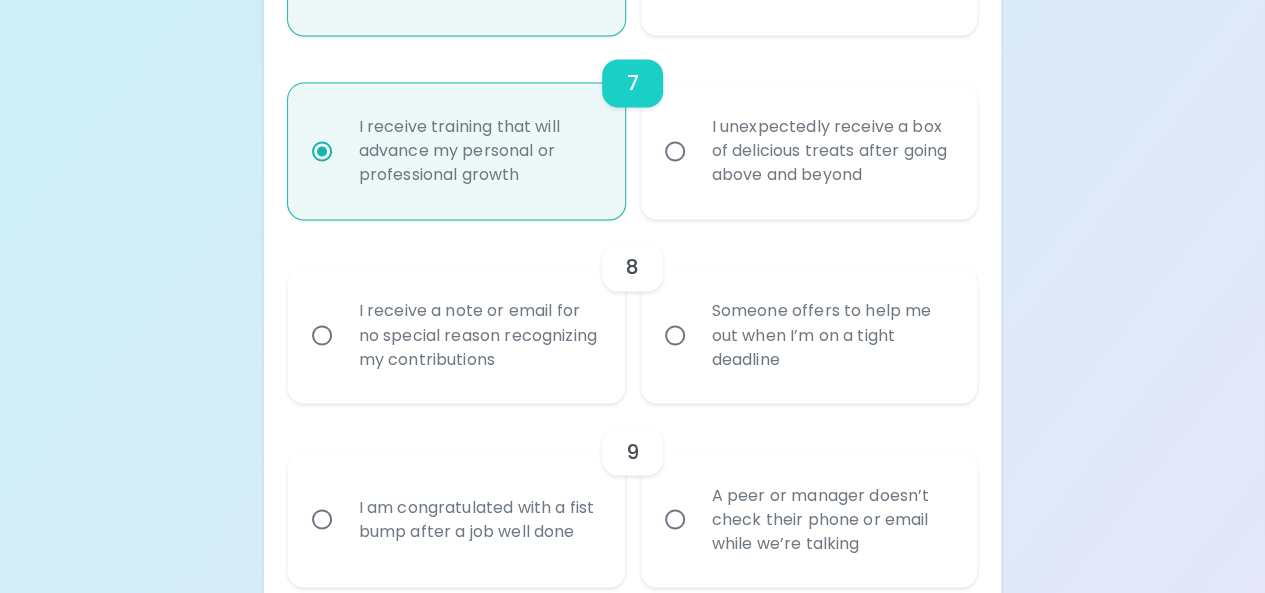 radio on "true" 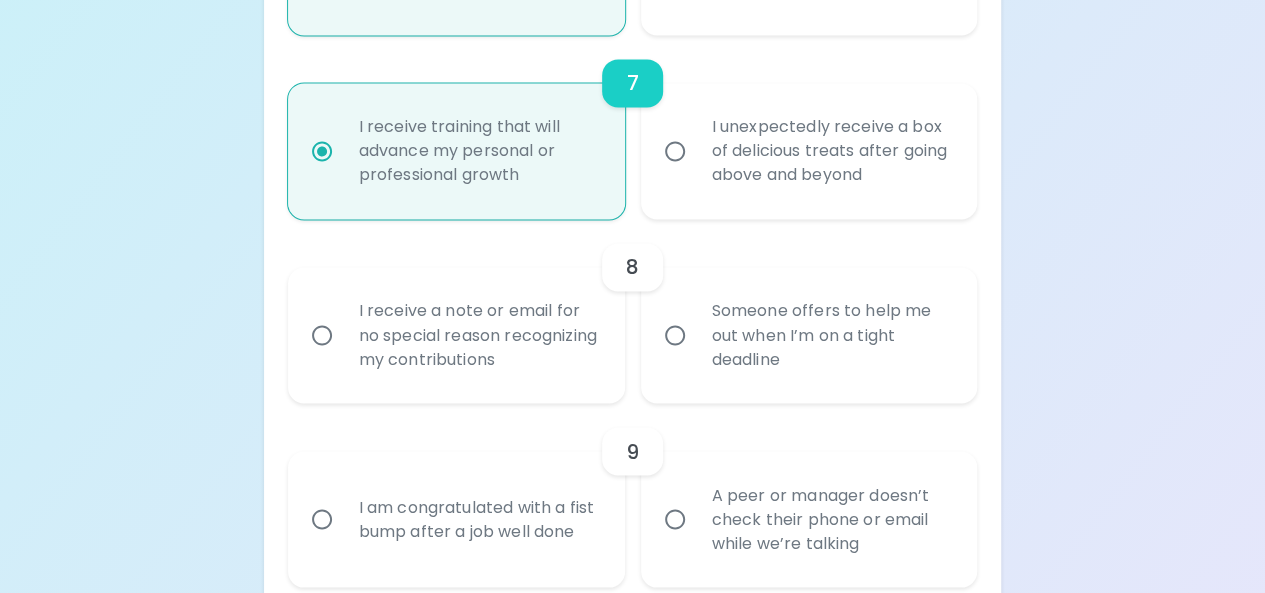 radio on "false" 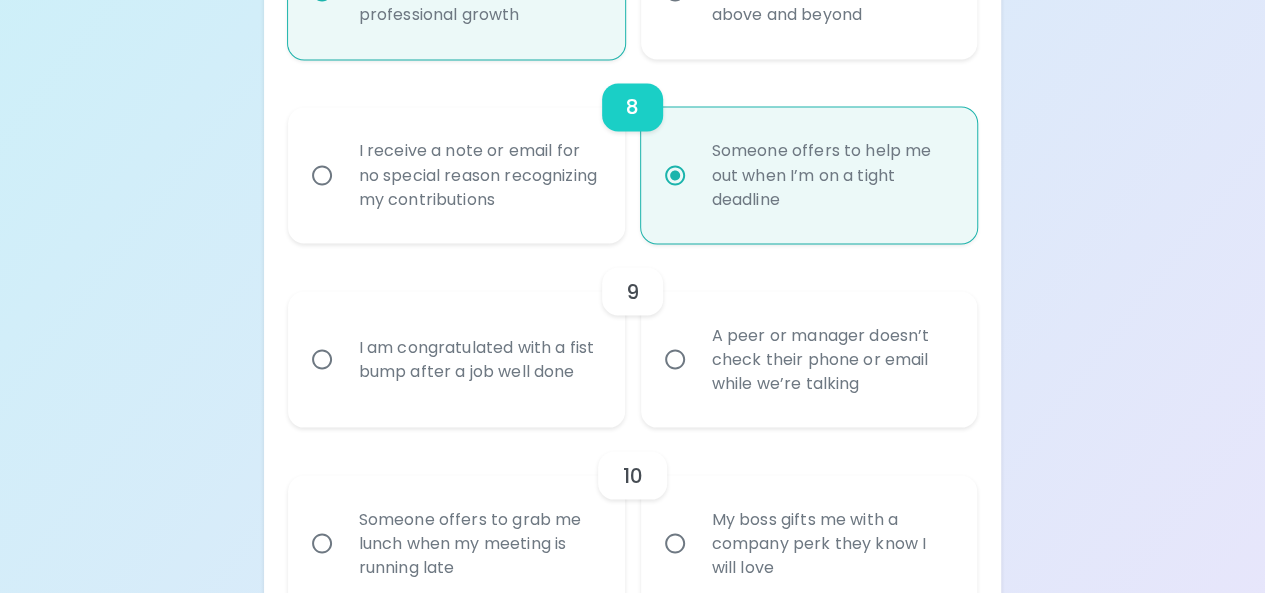 scroll, scrollTop: 1732, scrollLeft: 0, axis: vertical 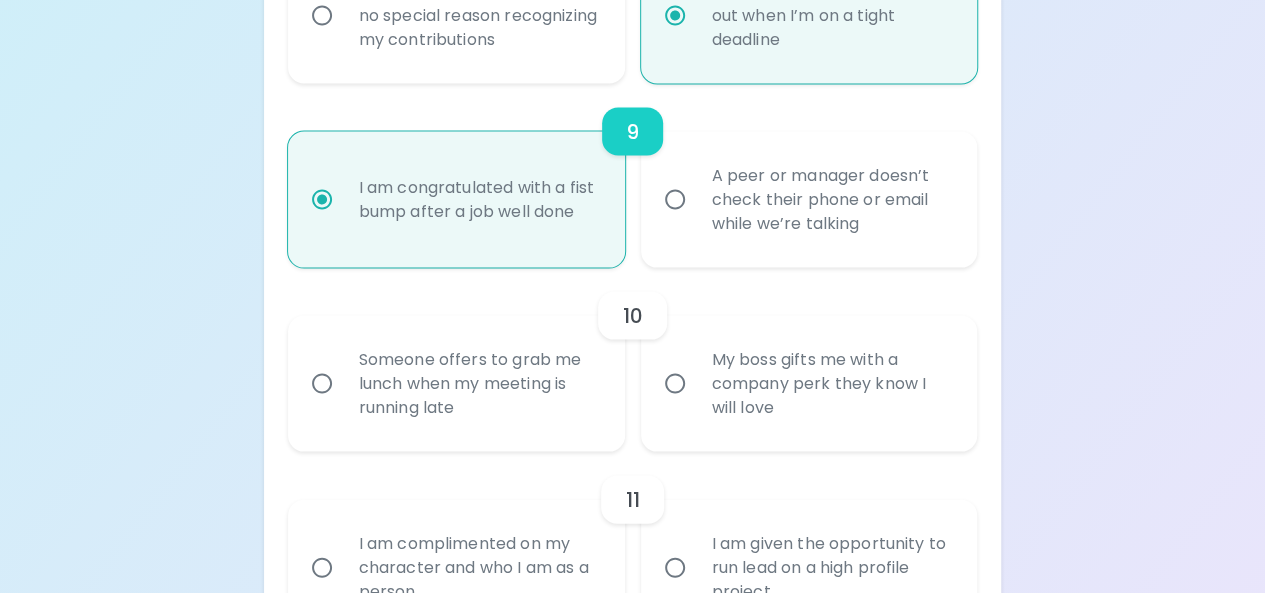 radio on "true" 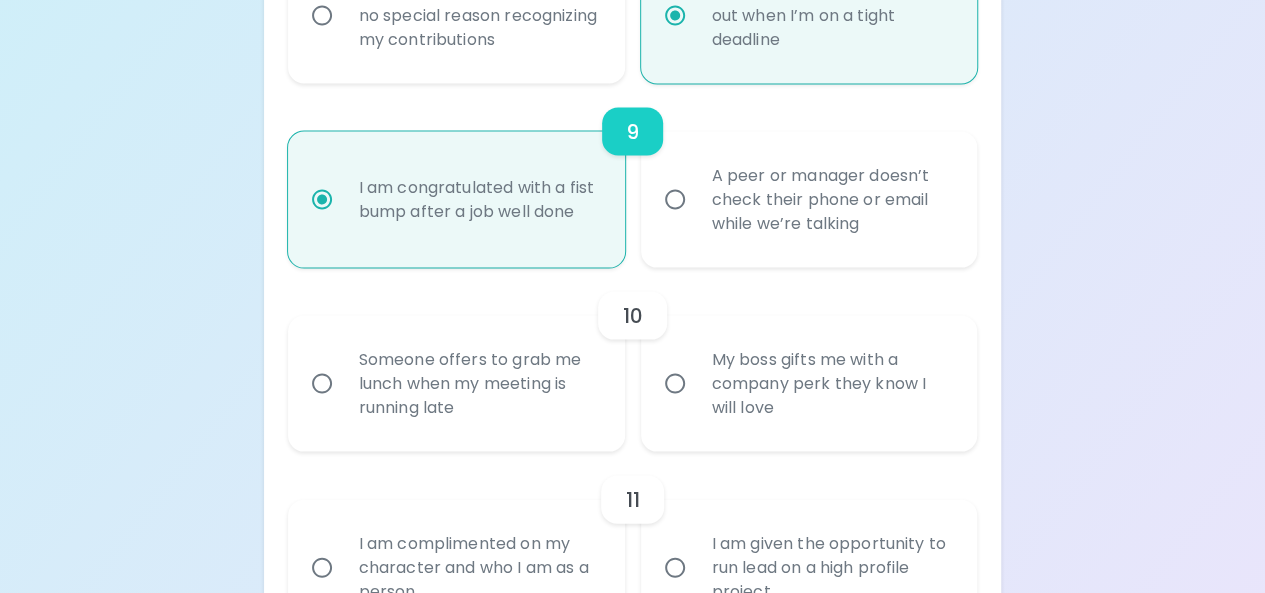 radio on "false" 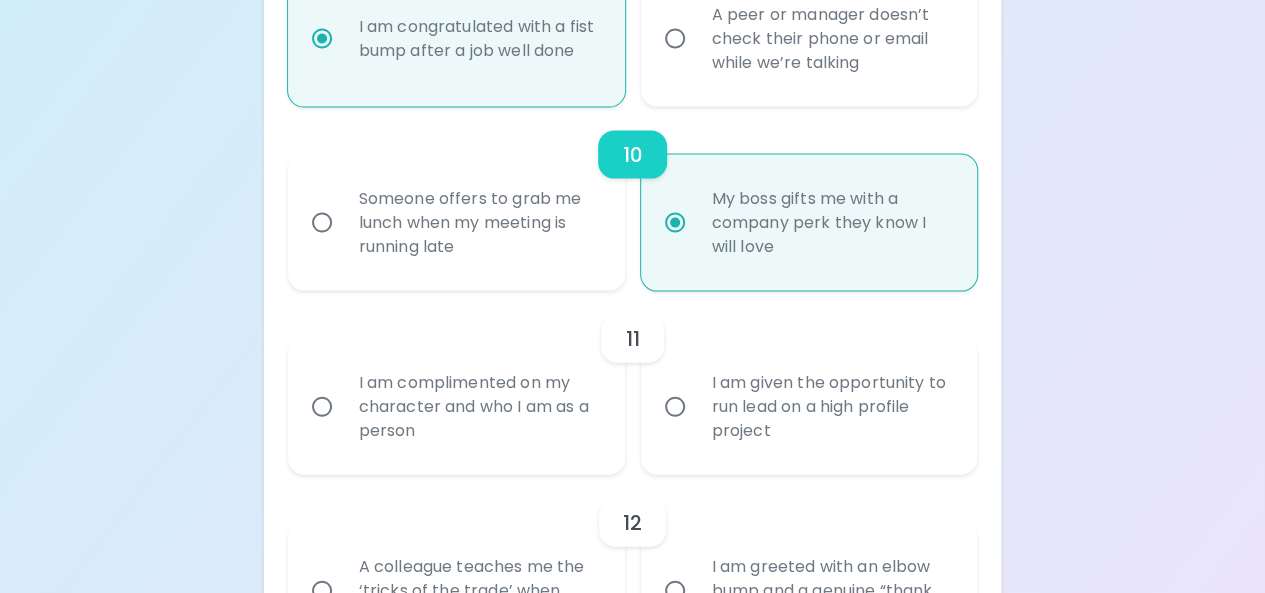 scroll, scrollTop: 2052, scrollLeft: 0, axis: vertical 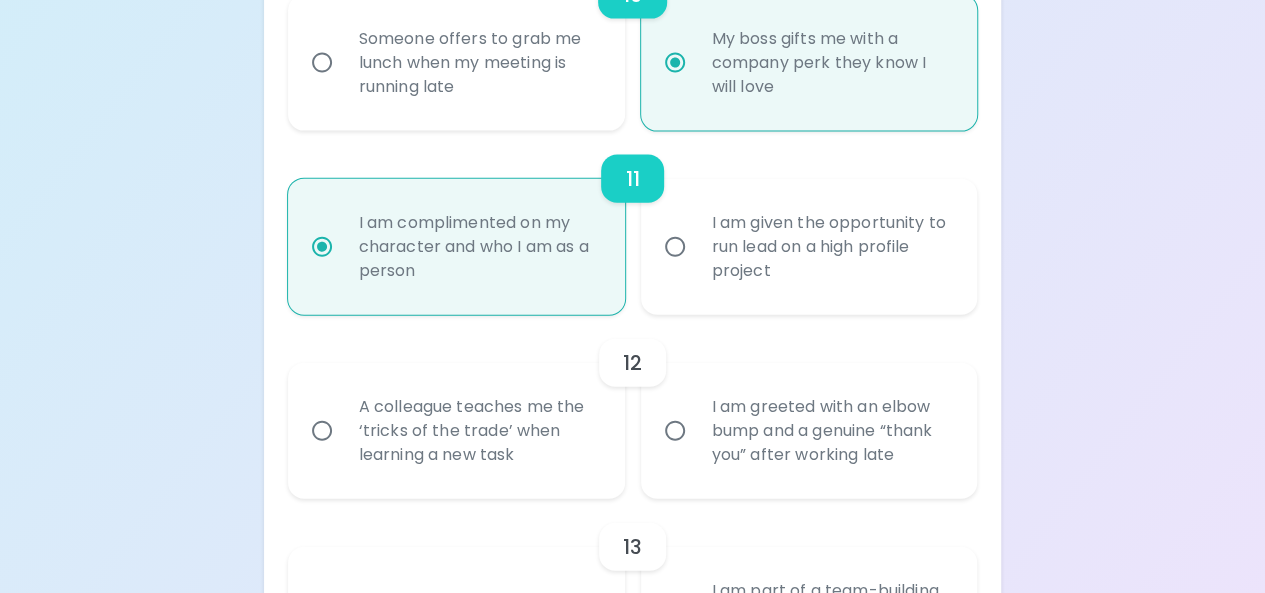 radio on "true" 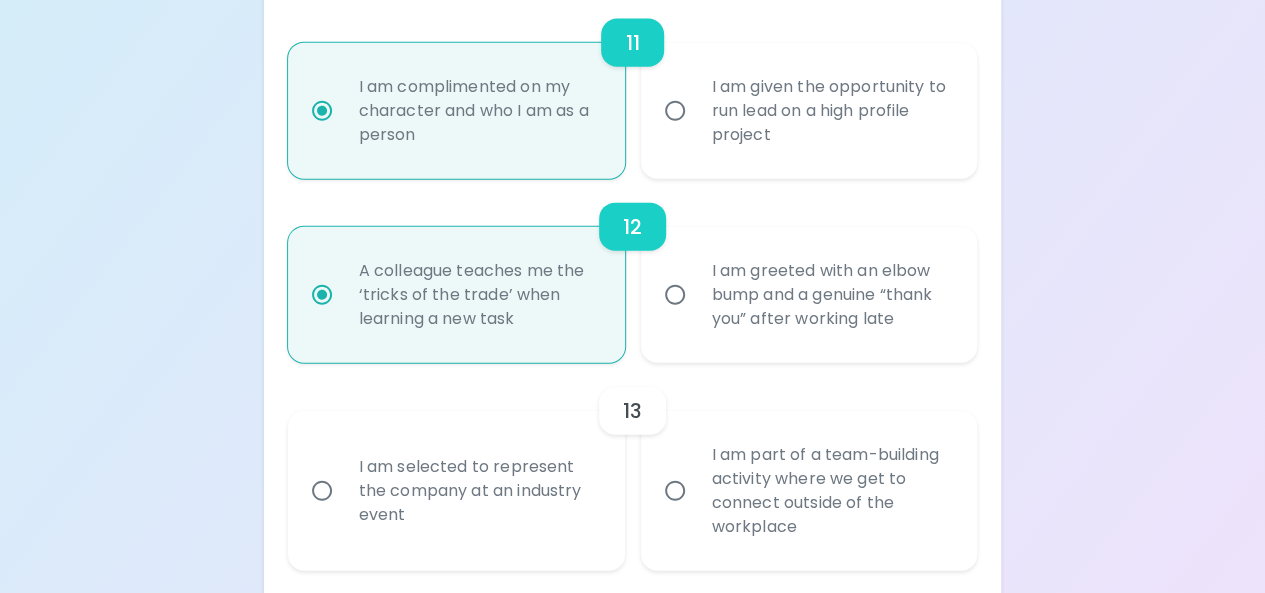 scroll, scrollTop: 2372, scrollLeft: 0, axis: vertical 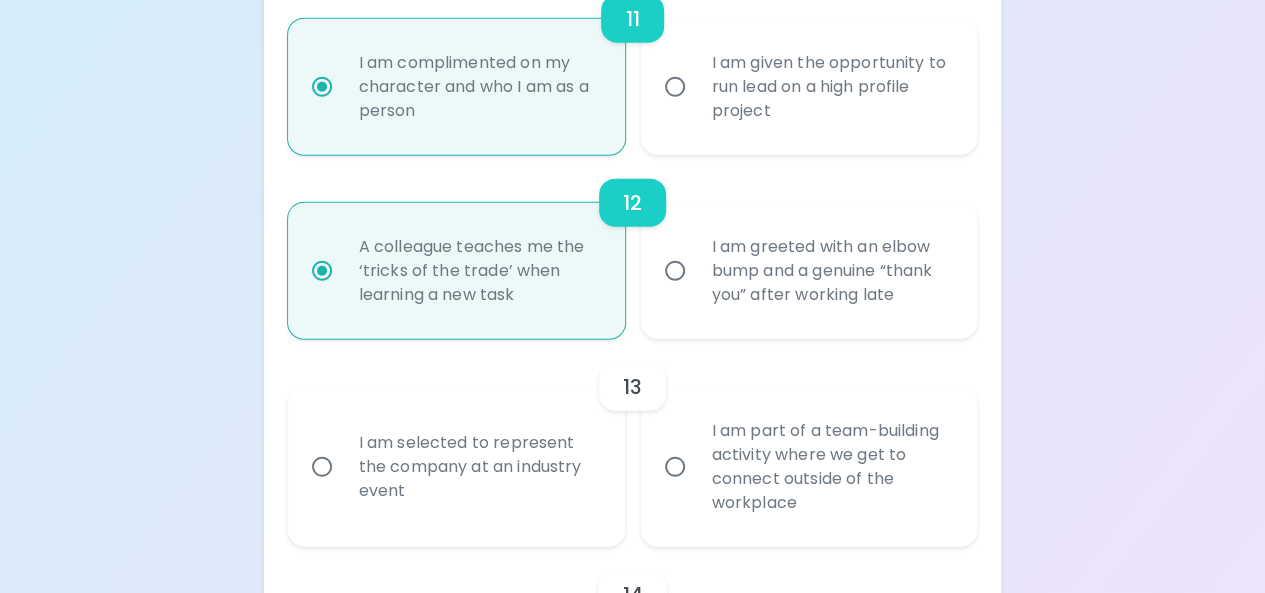 radio on "true" 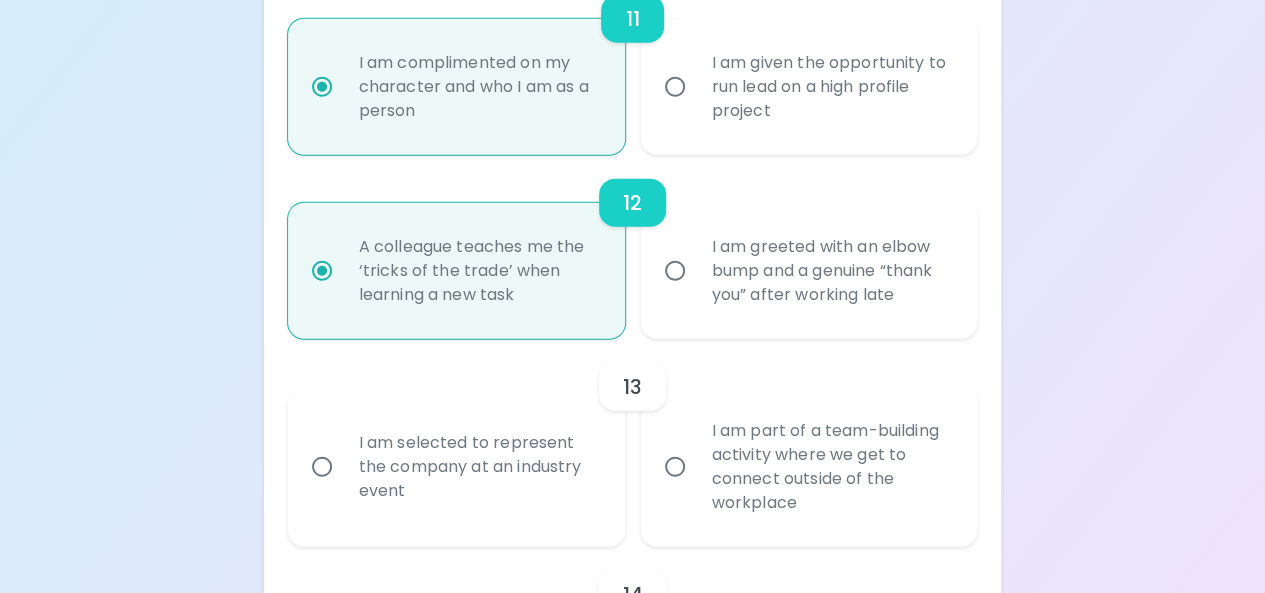 radio on "false" 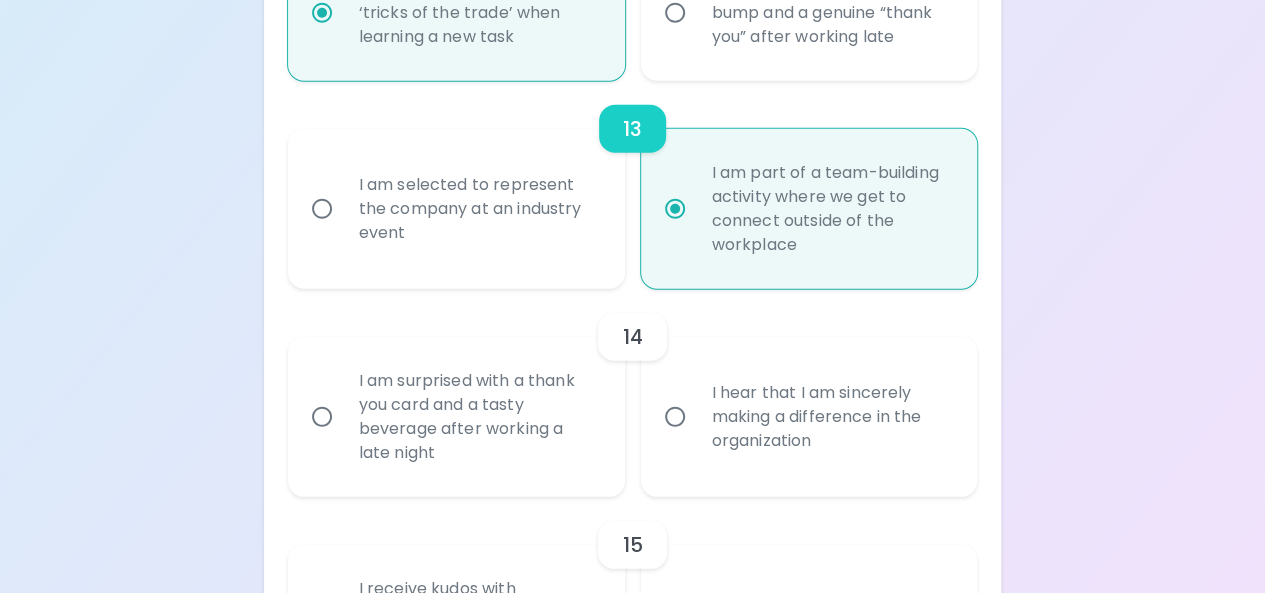 scroll, scrollTop: 2632, scrollLeft: 0, axis: vertical 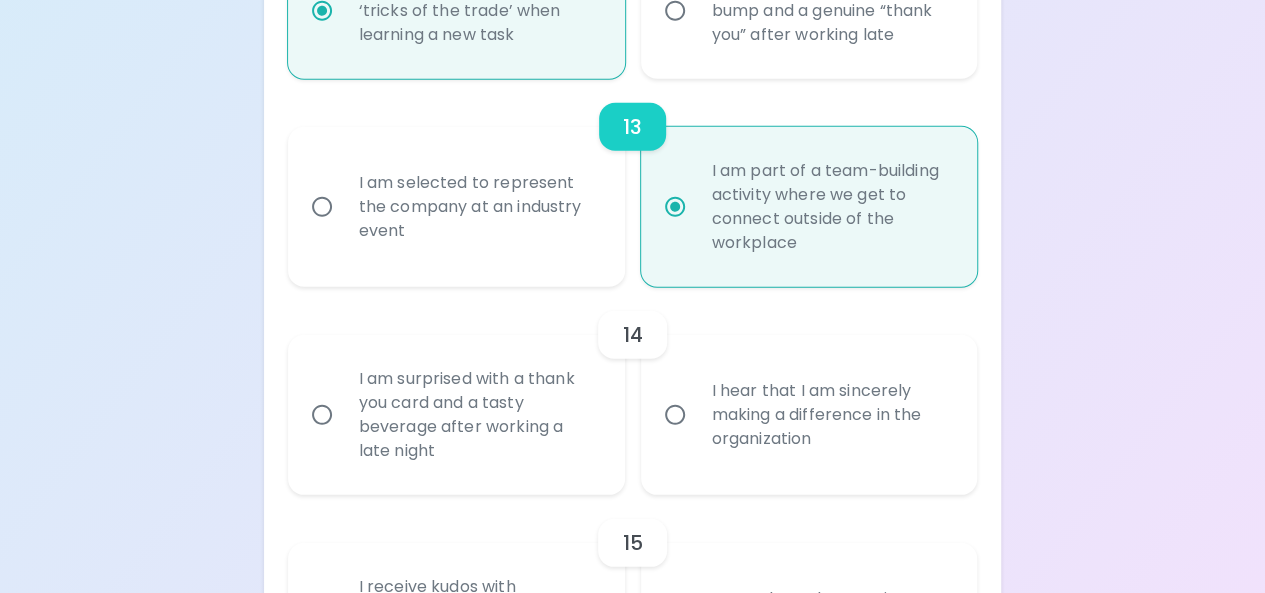 radio on "true" 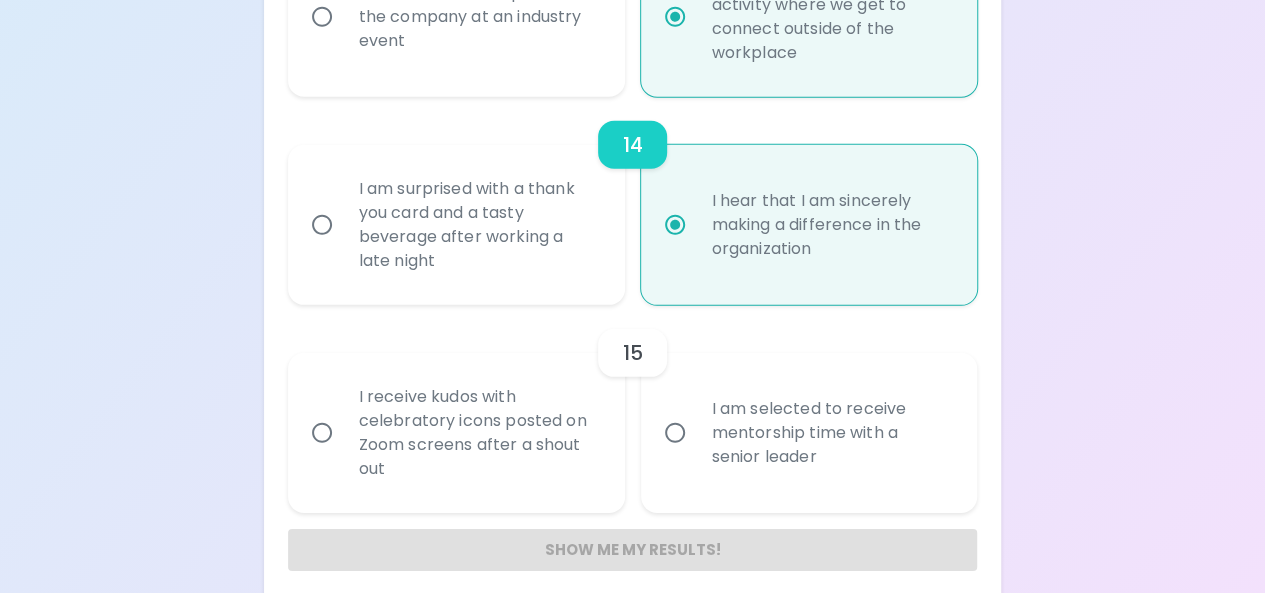 scroll, scrollTop: 2839, scrollLeft: 0, axis: vertical 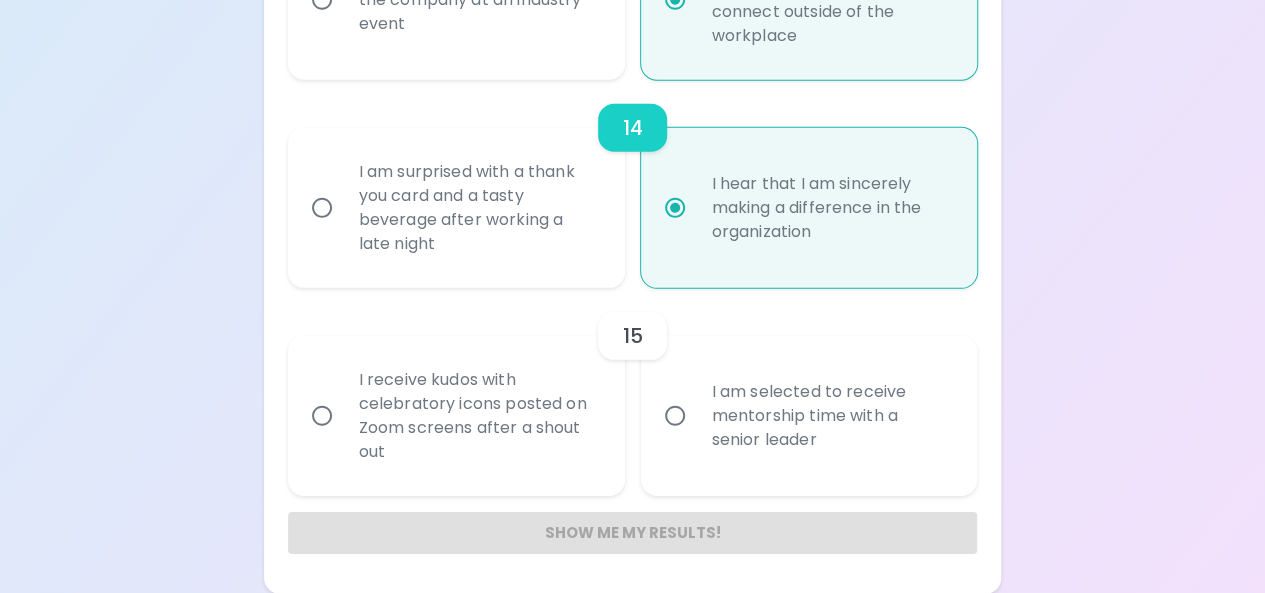 radio on "true" 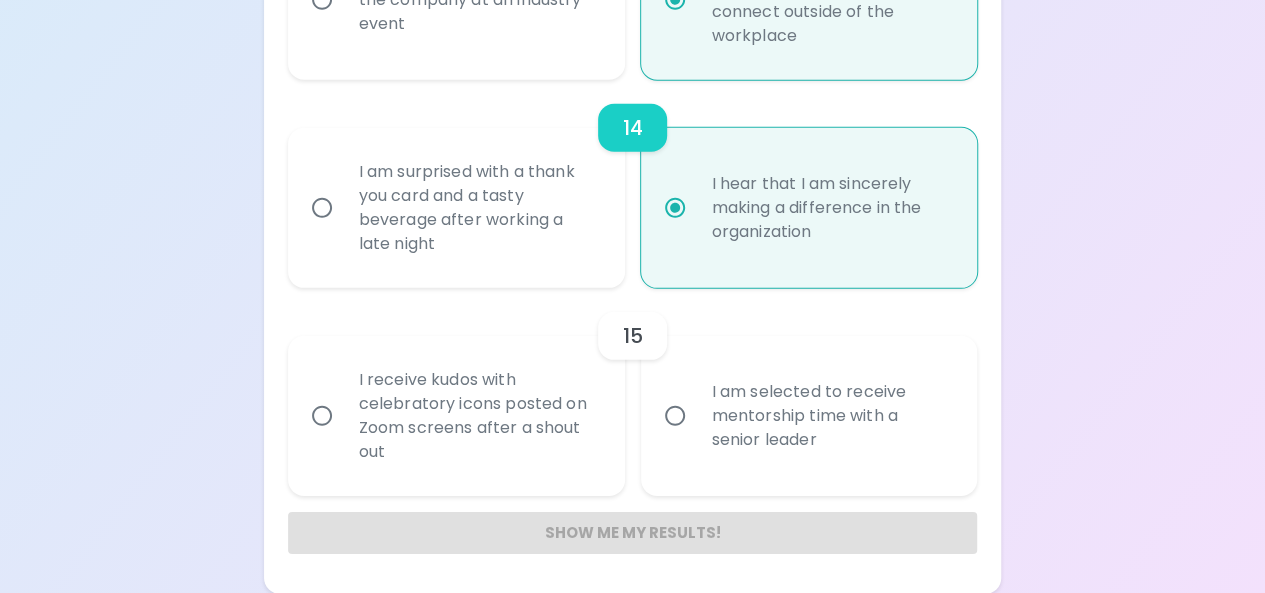 radio on "false" 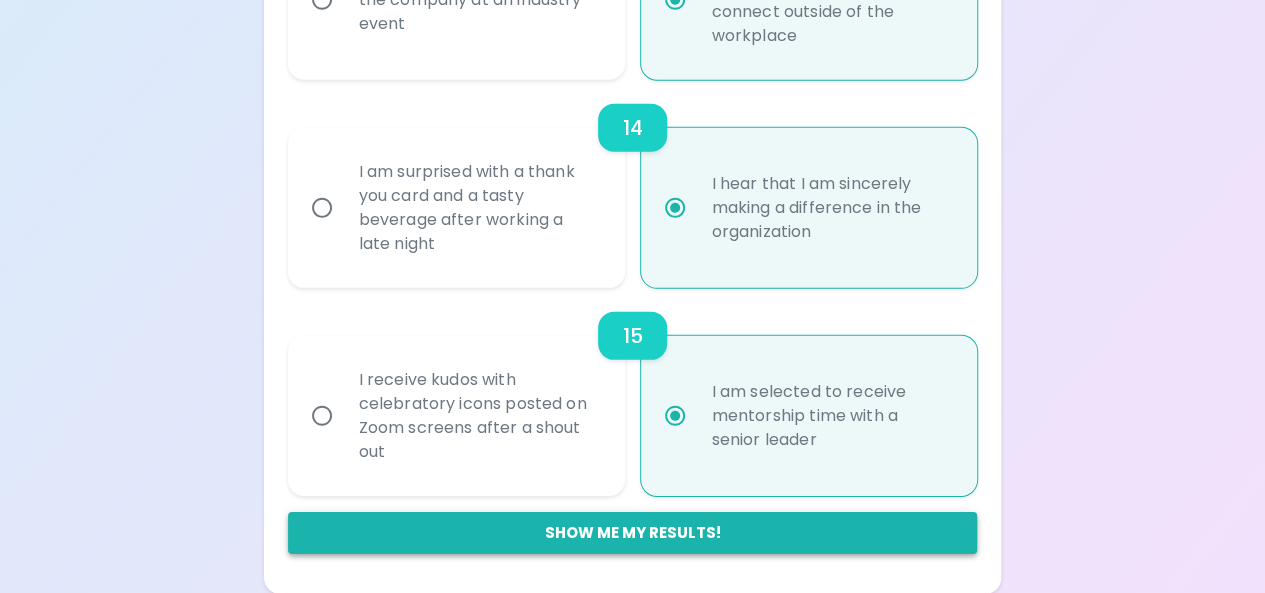 radio on "true" 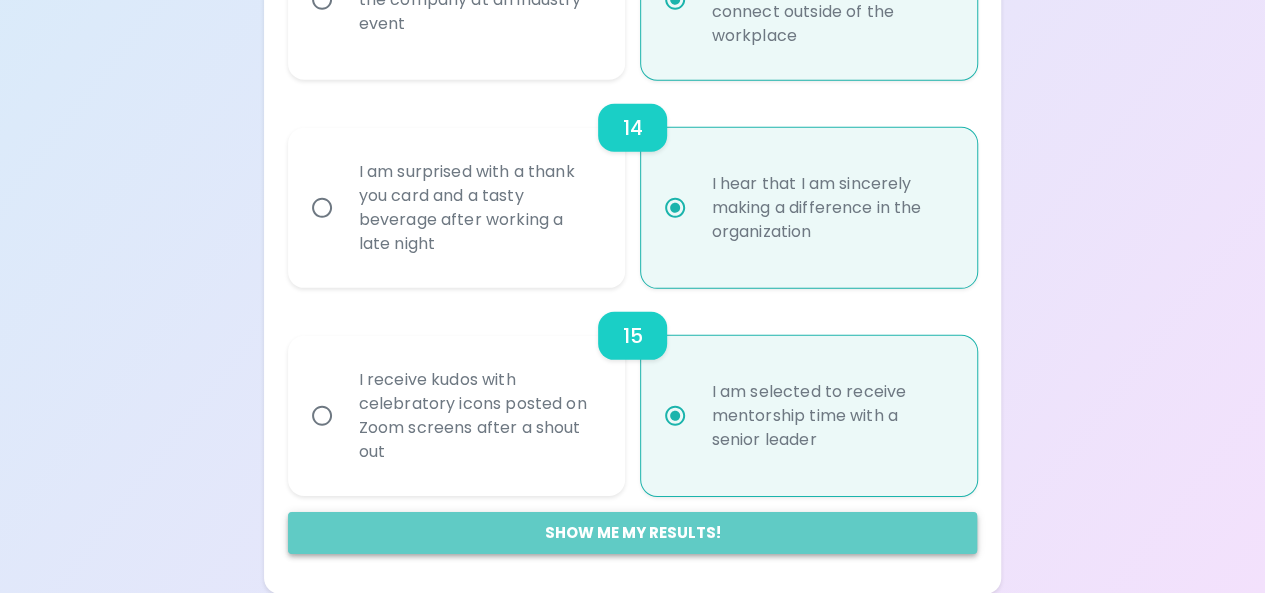 click on "Show me my results!" at bounding box center (633, 533) 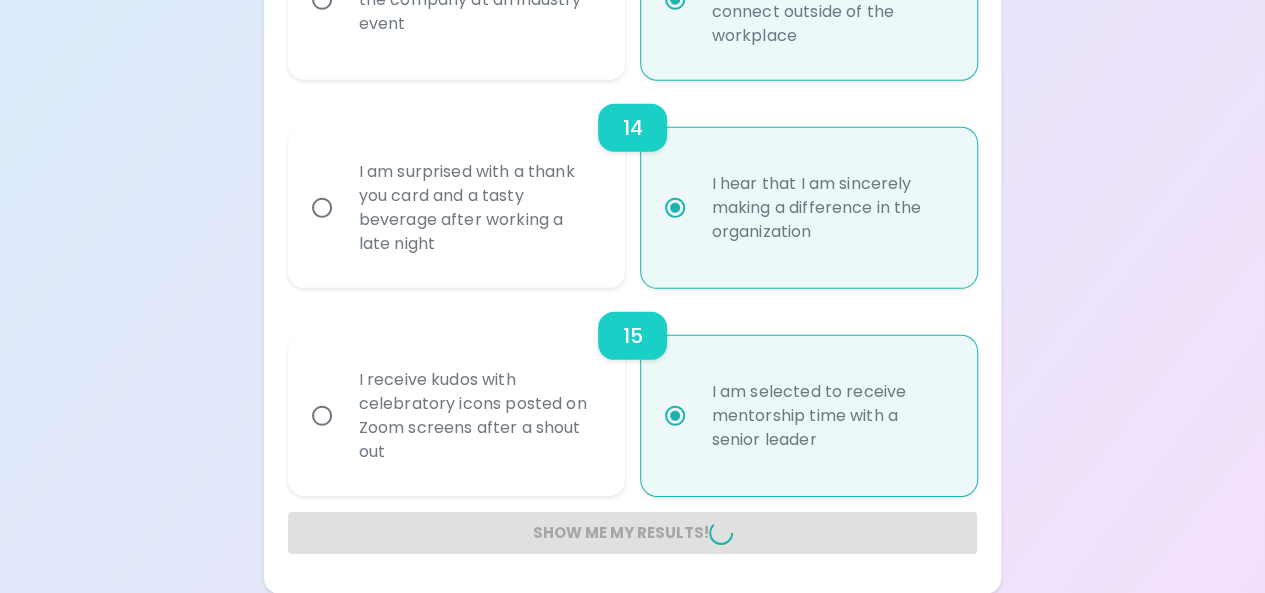radio on "false" 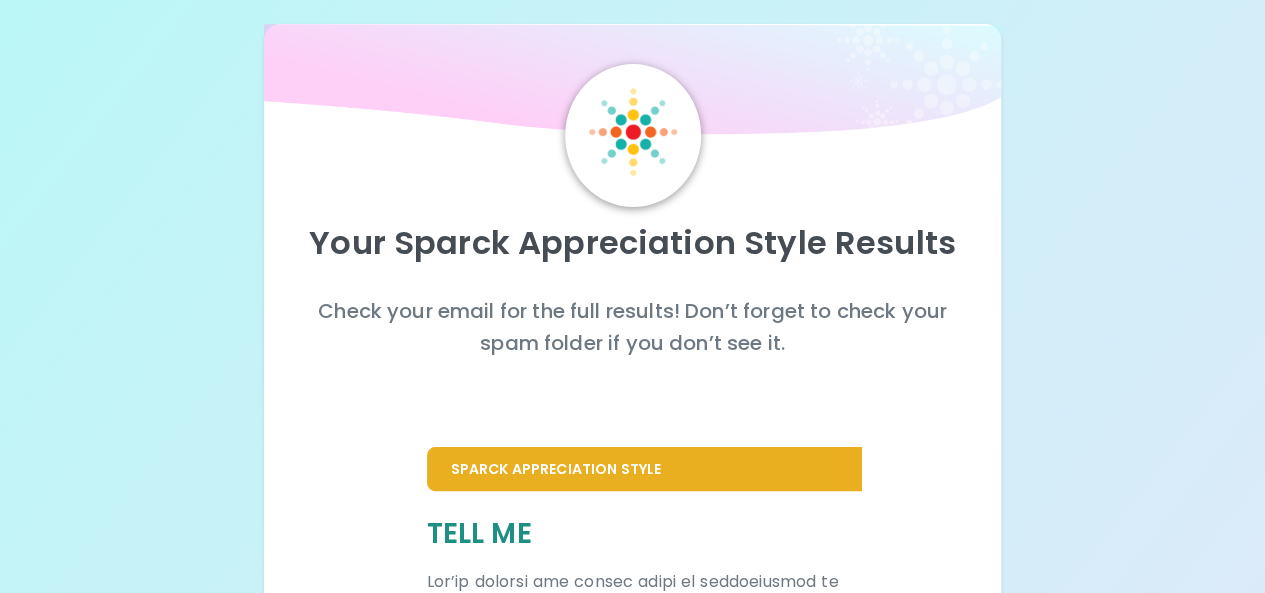 scroll, scrollTop: 0, scrollLeft: 0, axis: both 